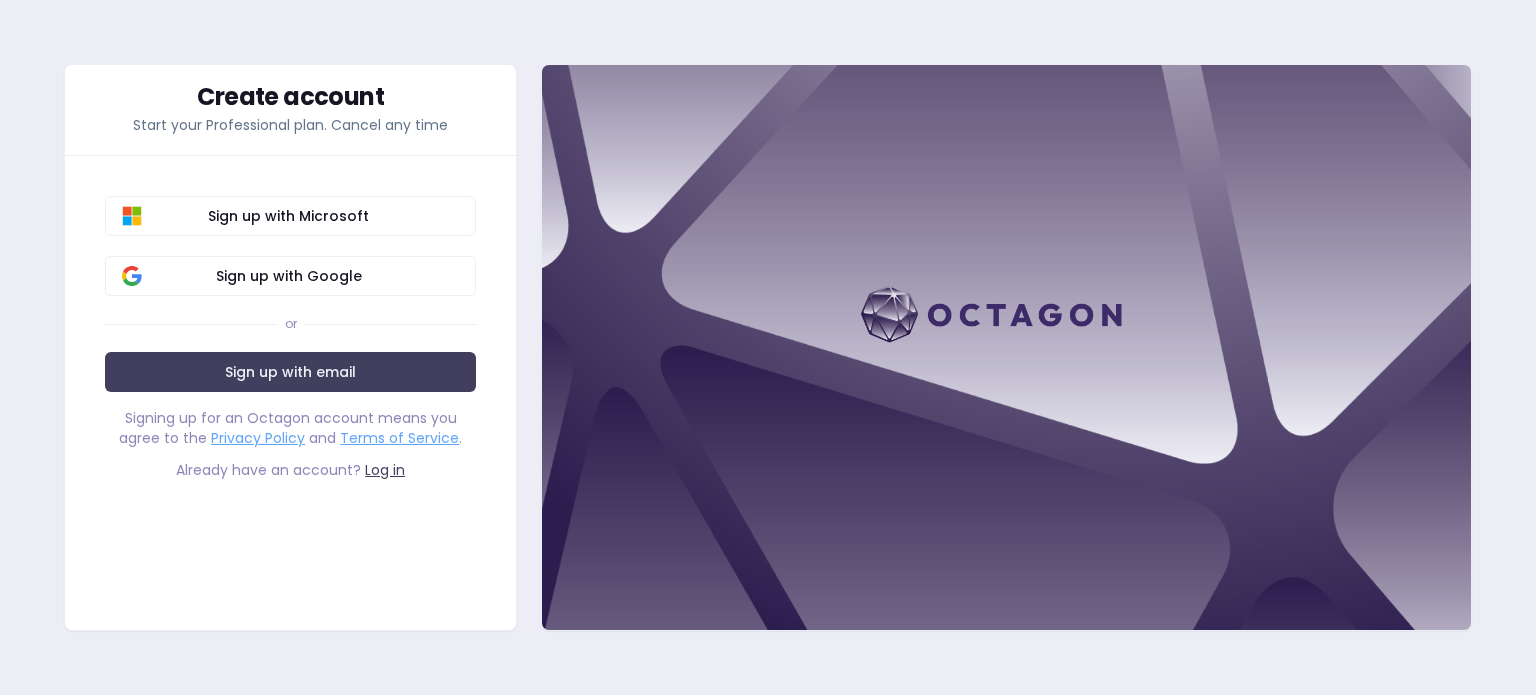 scroll, scrollTop: 0, scrollLeft: 0, axis: both 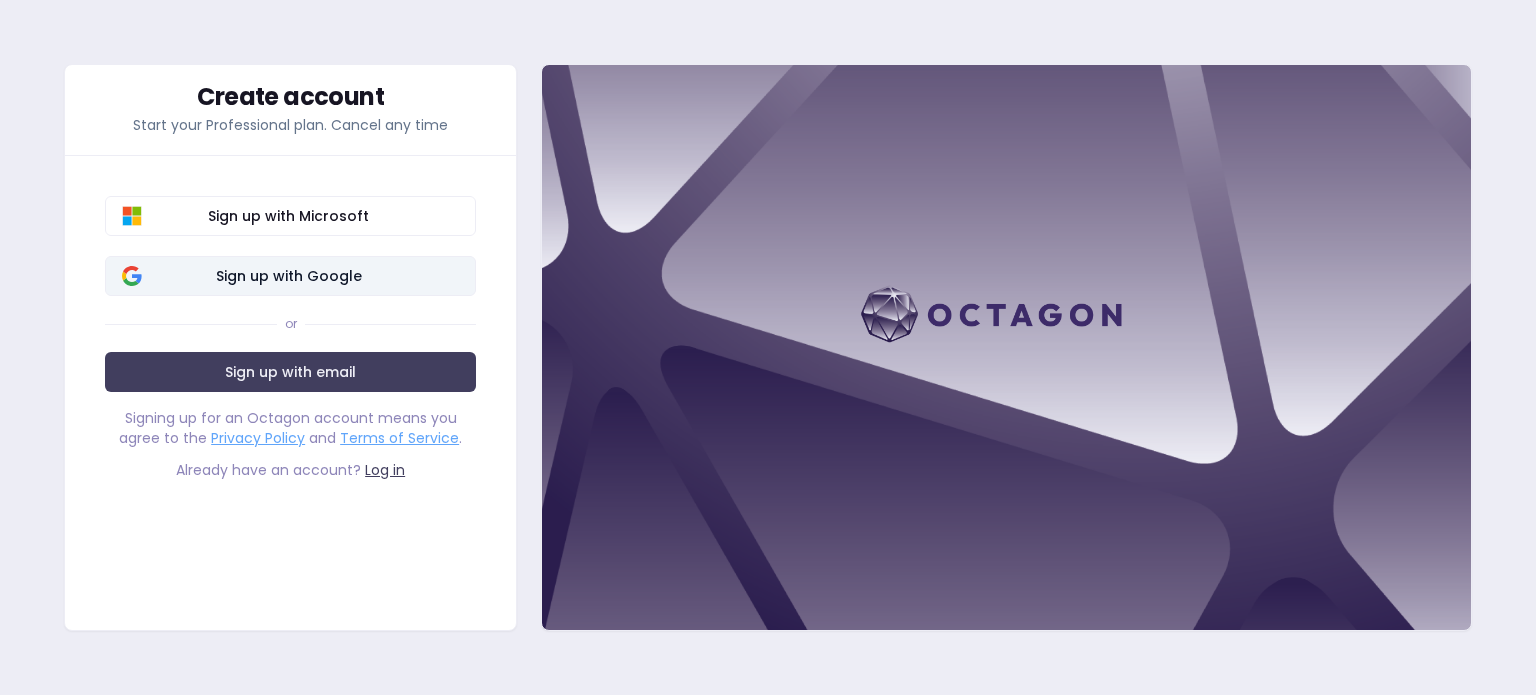 click on "Sign up with Google" at bounding box center (288, 276) 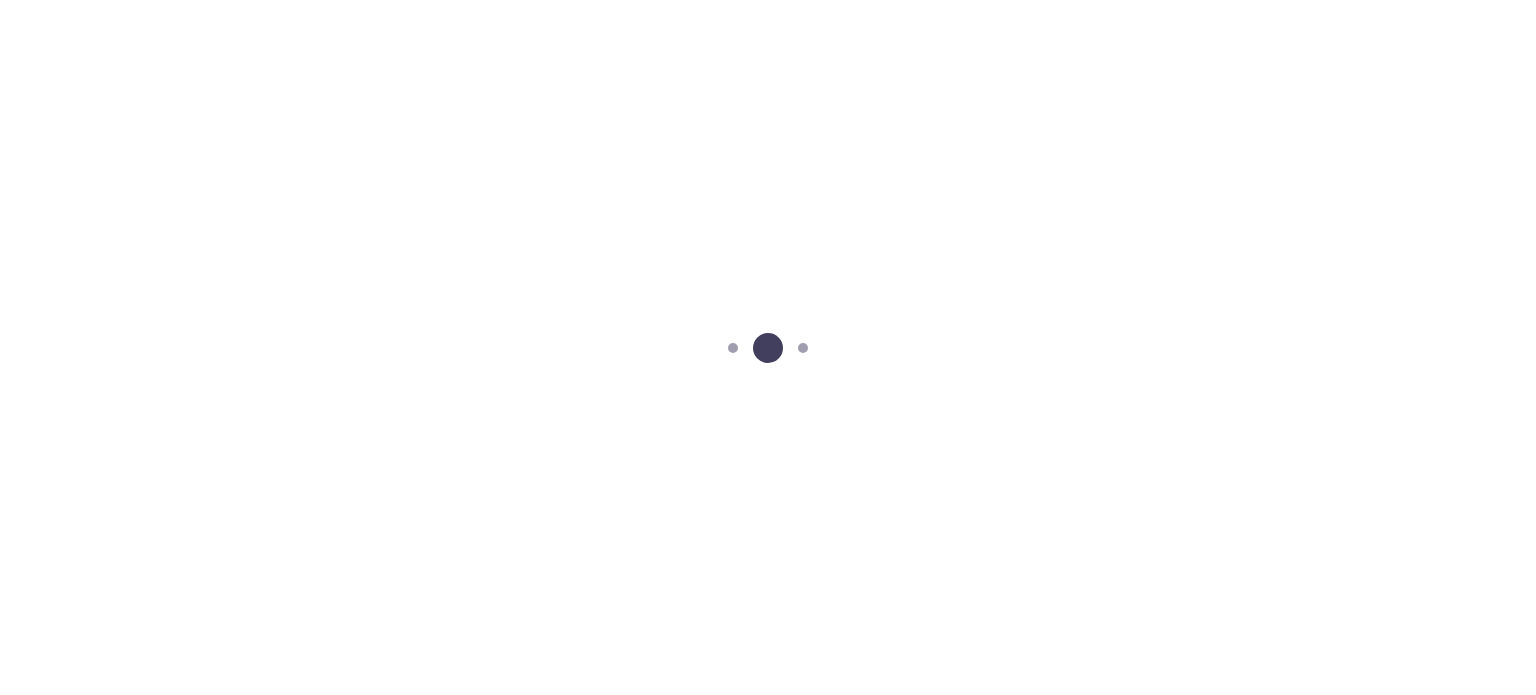 scroll, scrollTop: 0, scrollLeft: 0, axis: both 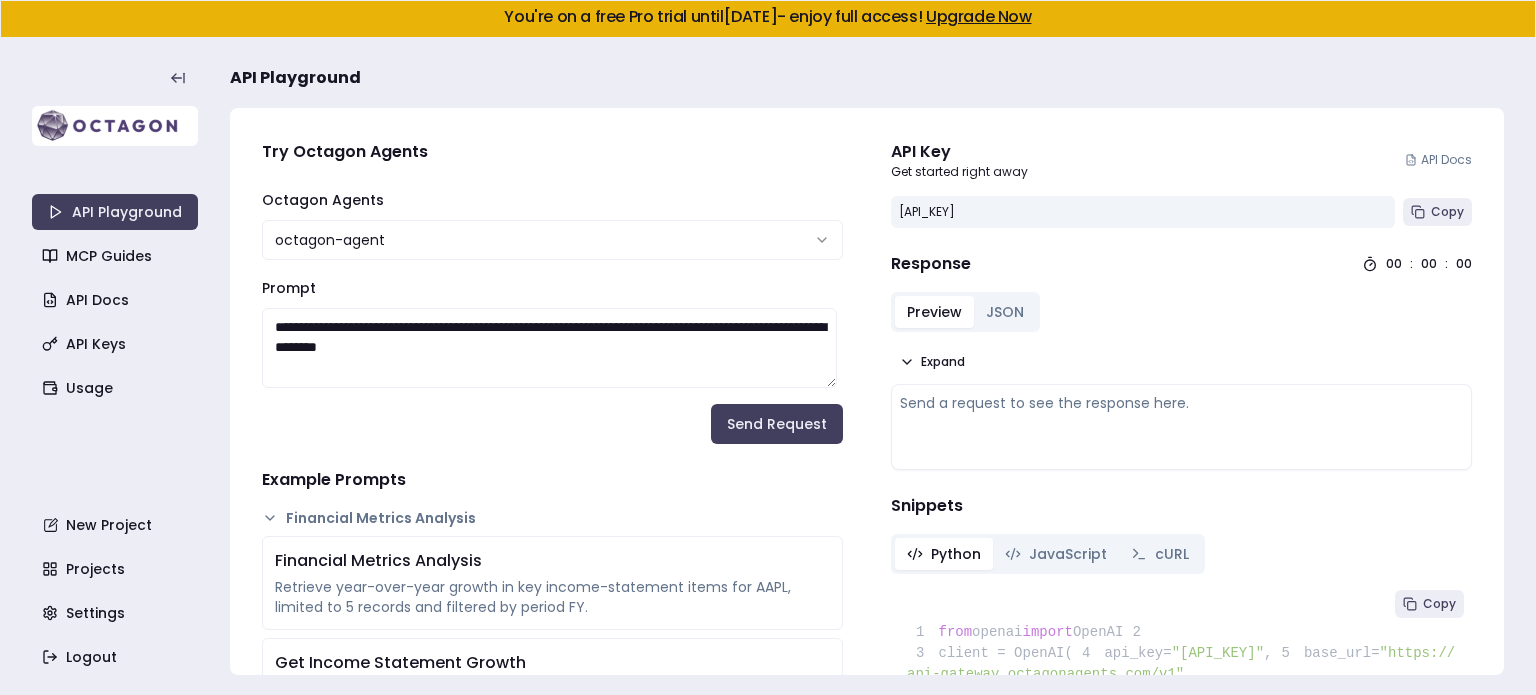click at bounding box center (115, 126) 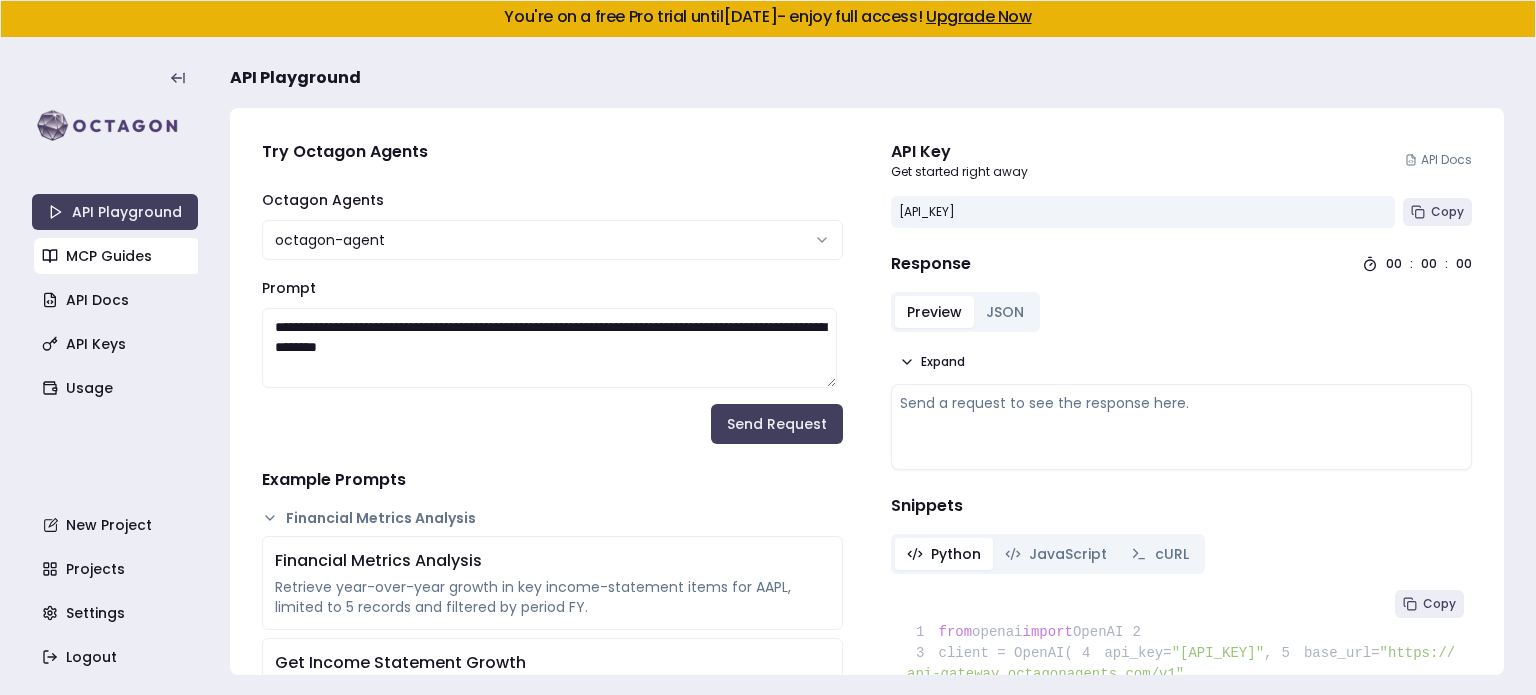 click on "MCP Guides" at bounding box center (117, 256) 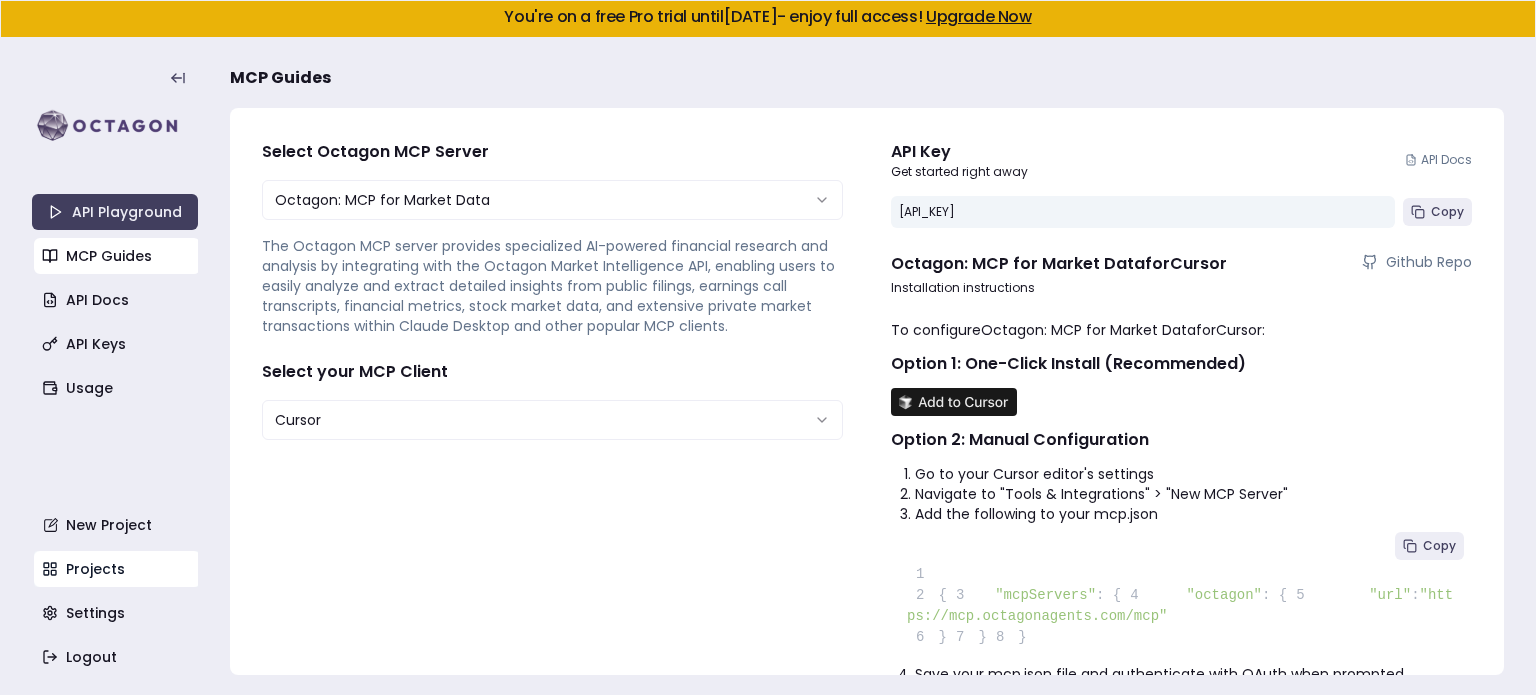click on "Projects" at bounding box center [117, 569] 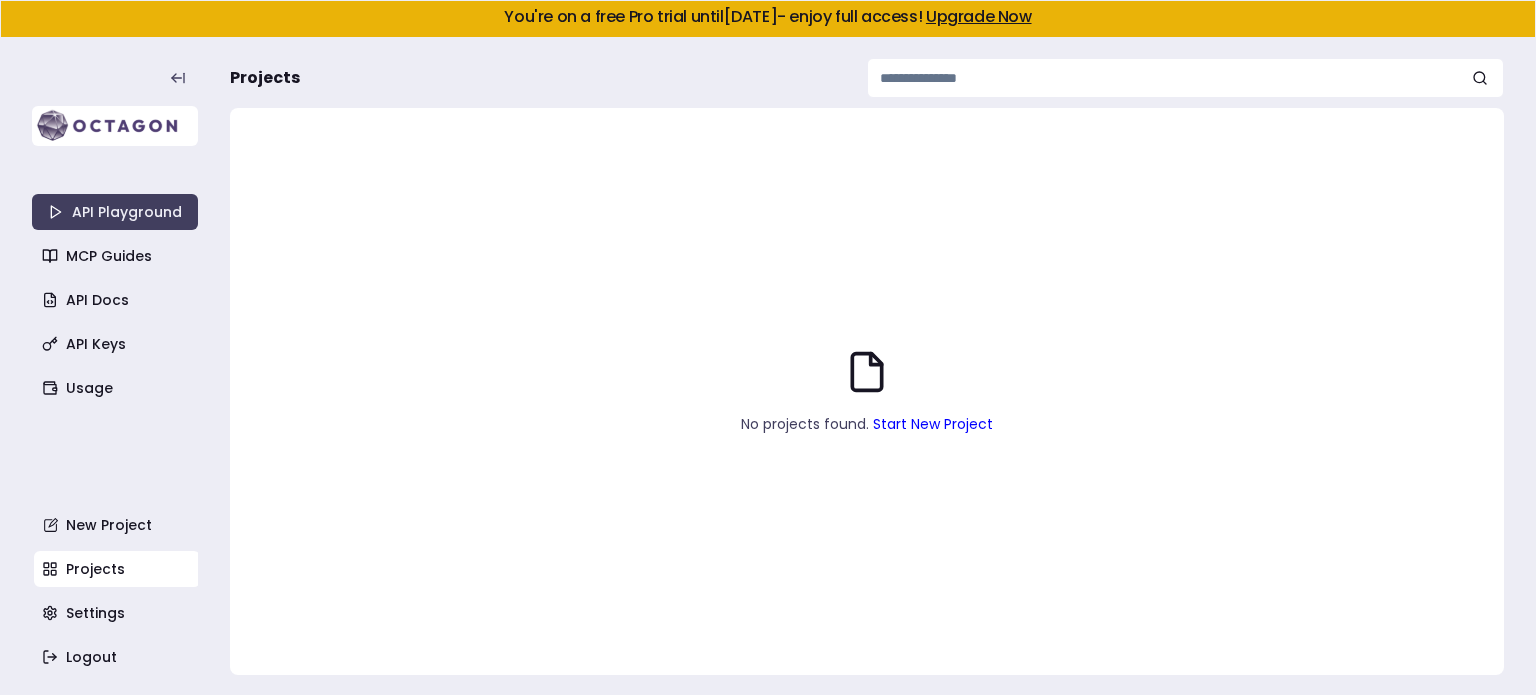 click at bounding box center (115, 126) 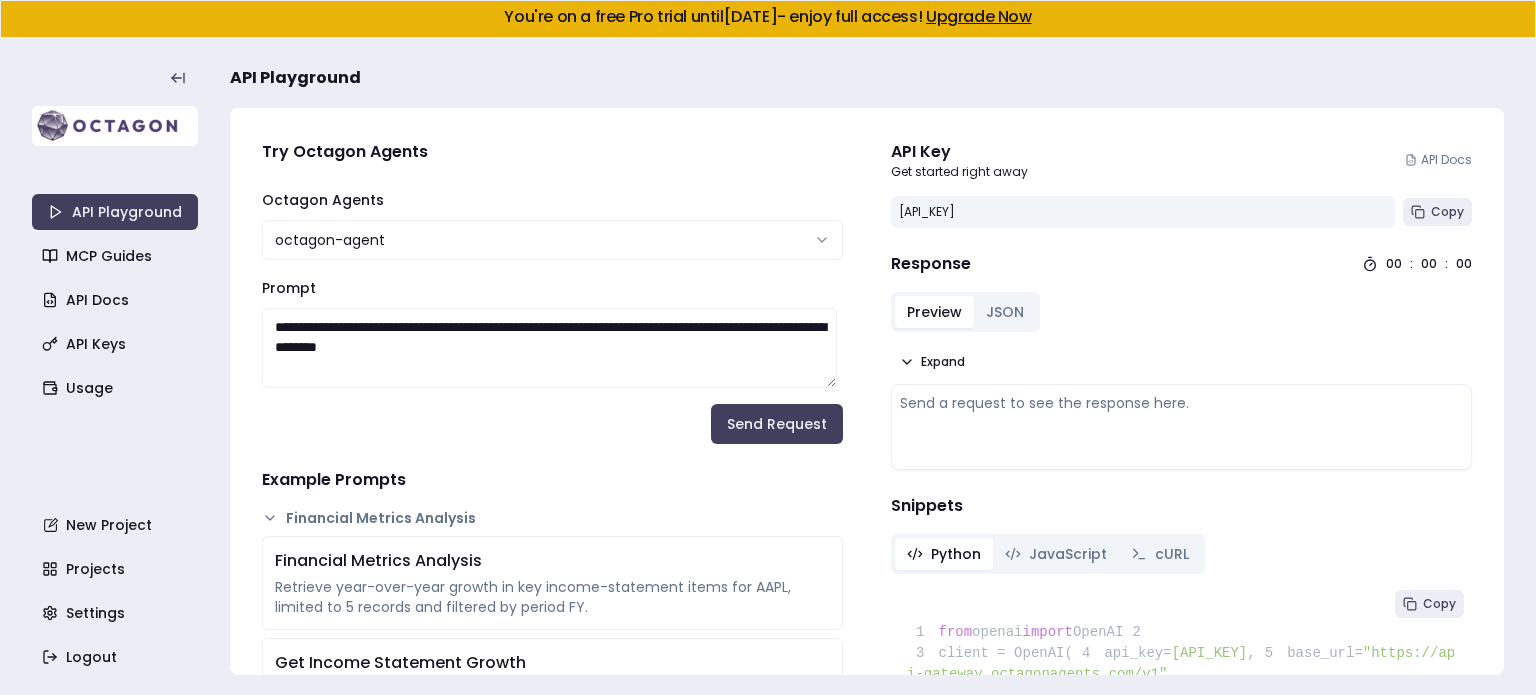 click at bounding box center (115, 126) 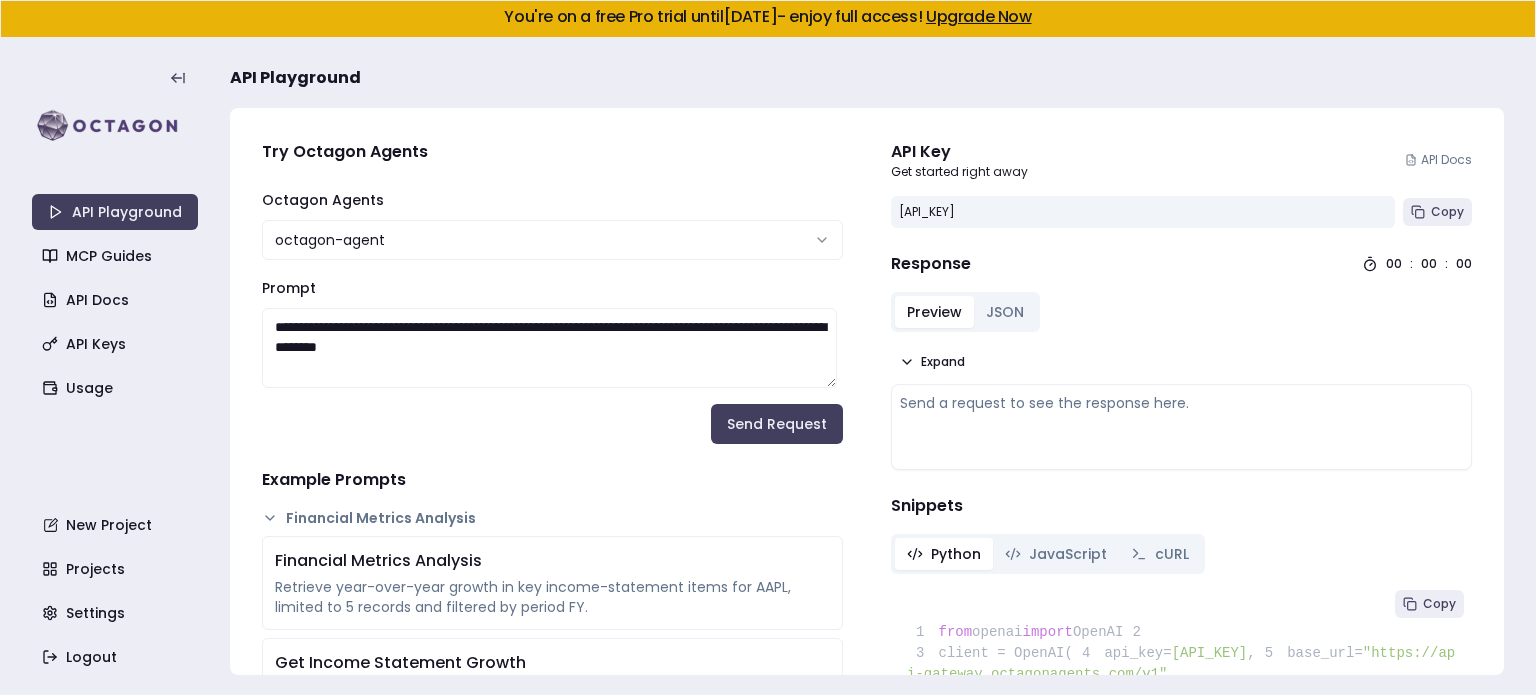 click on "API Playground" at bounding box center [295, 78] 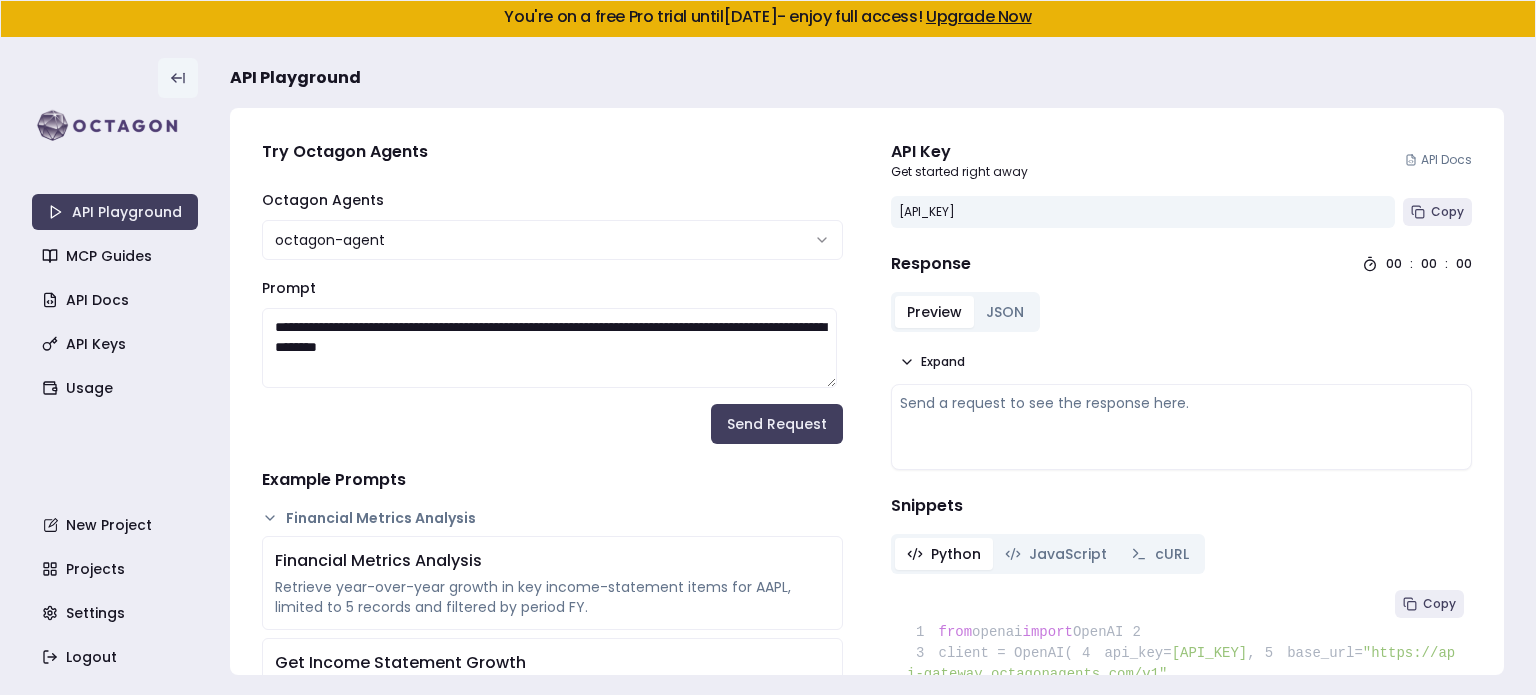 click 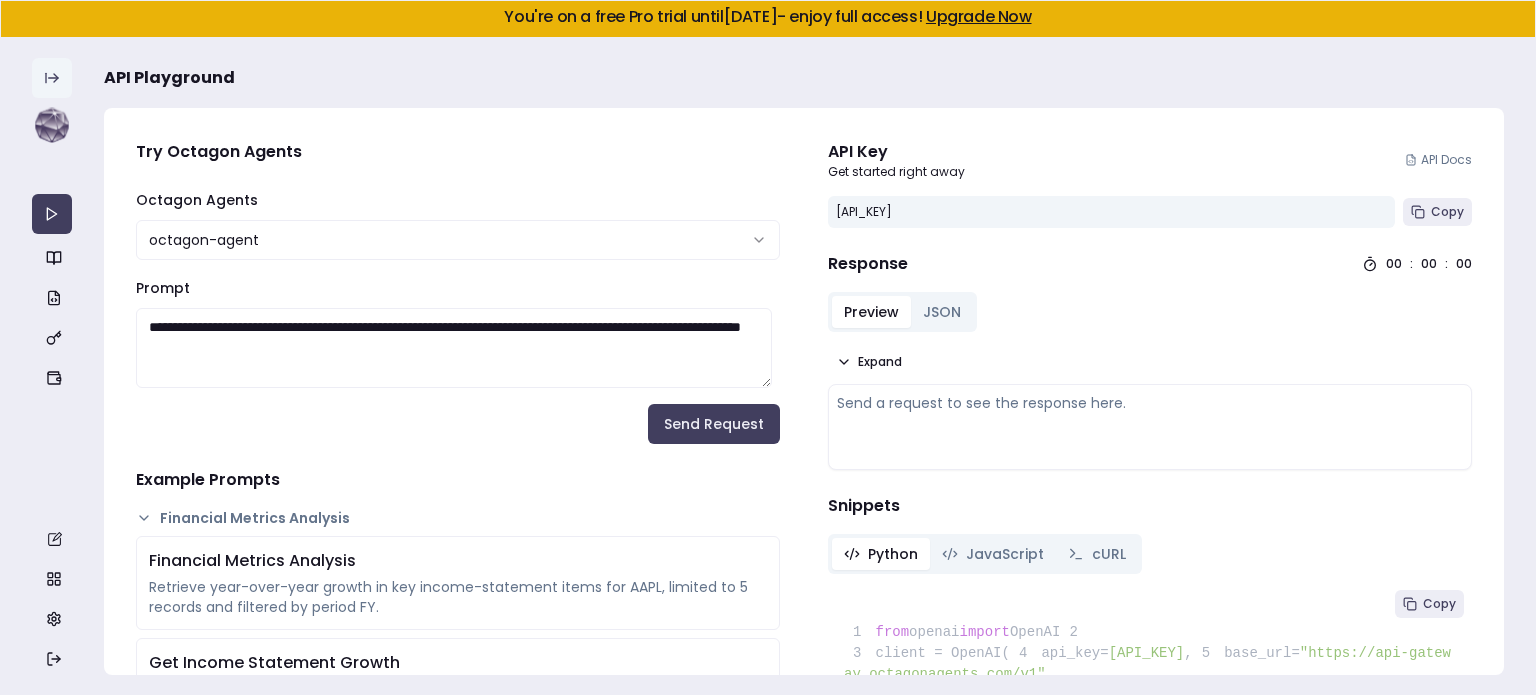click at bounding box center (52, 78) 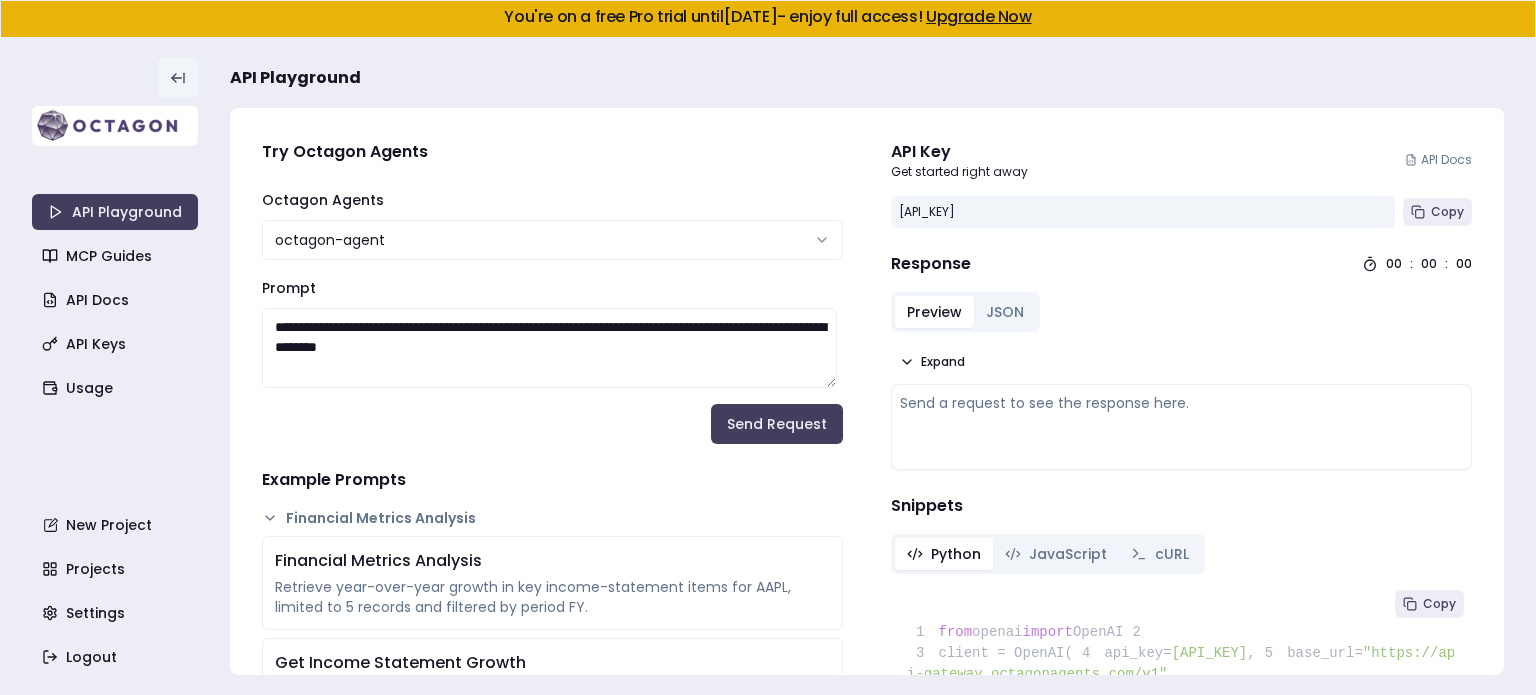 click at bounding box center (115, 126) 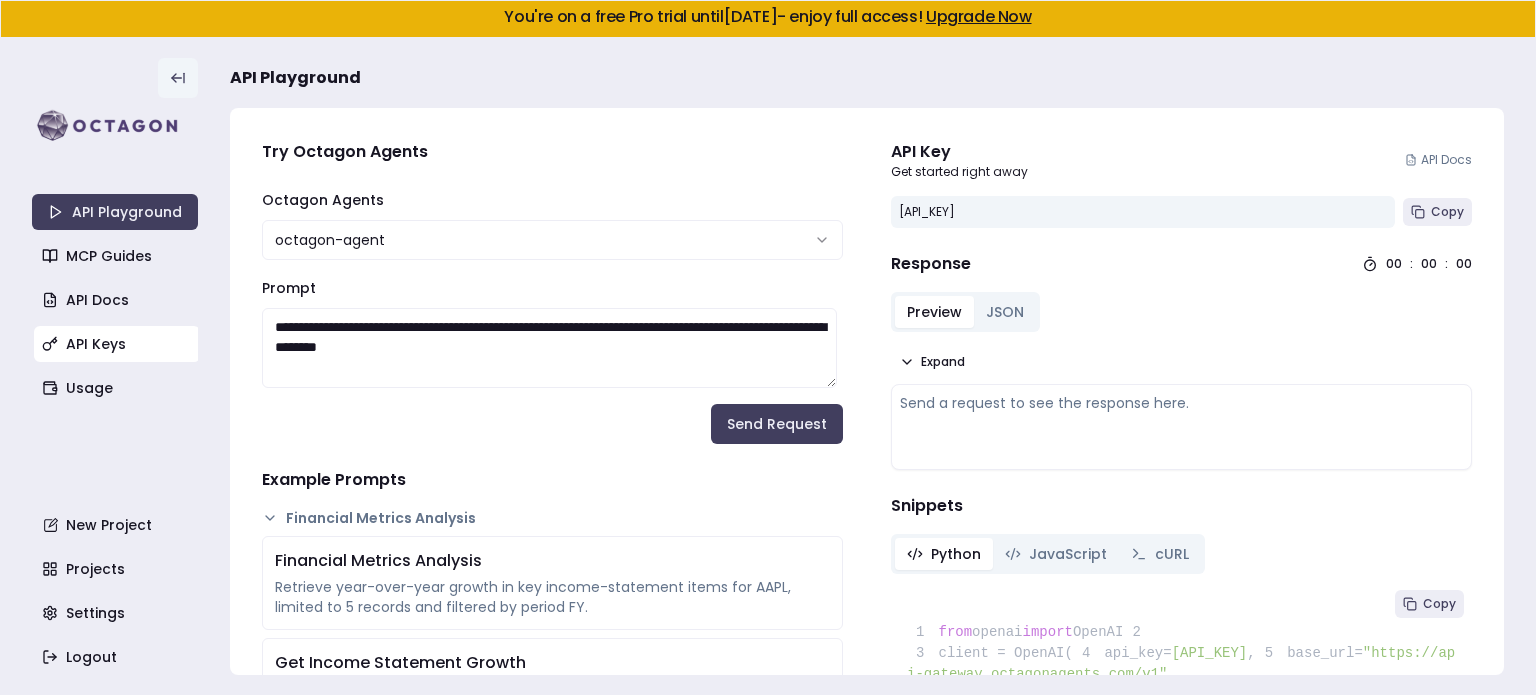click on "API Keys" at bounding box center (117, 344) 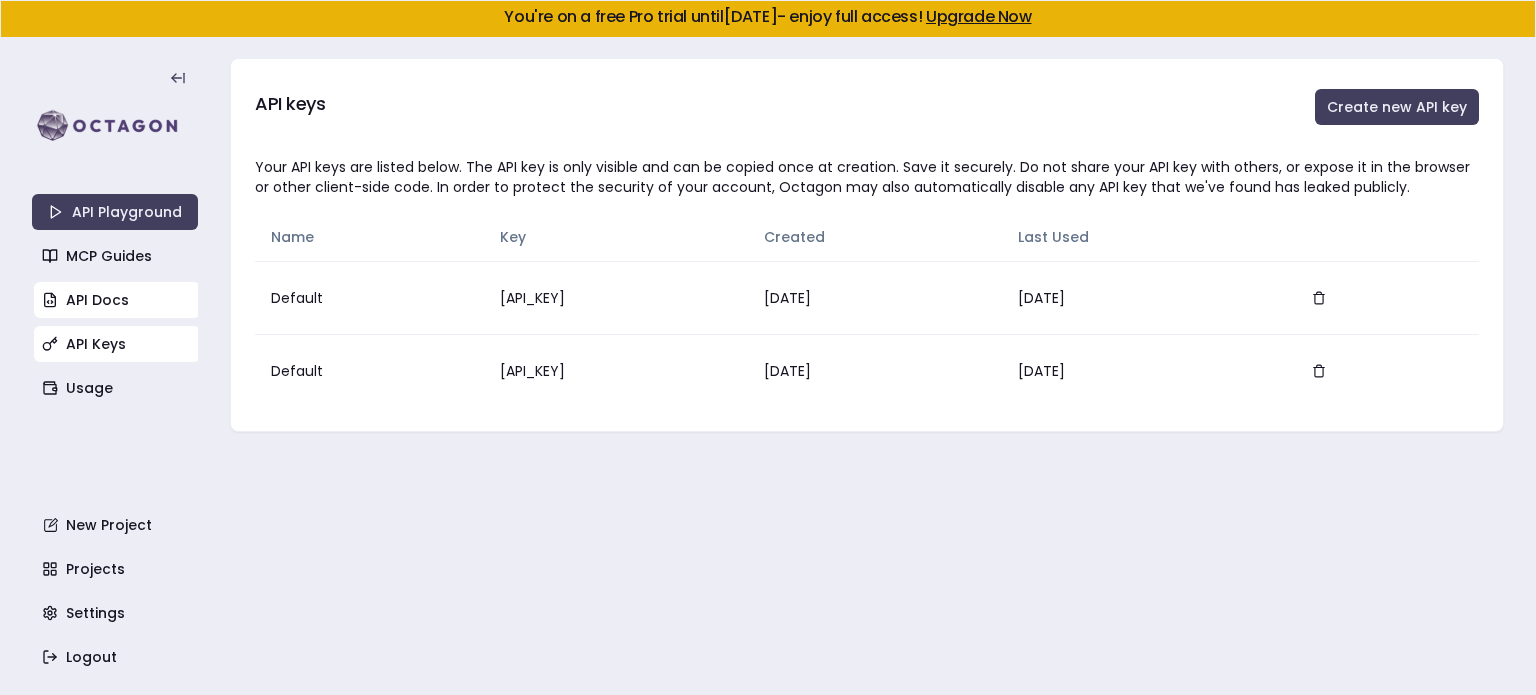 click on "API Docs" at bounding box center (117, 300) 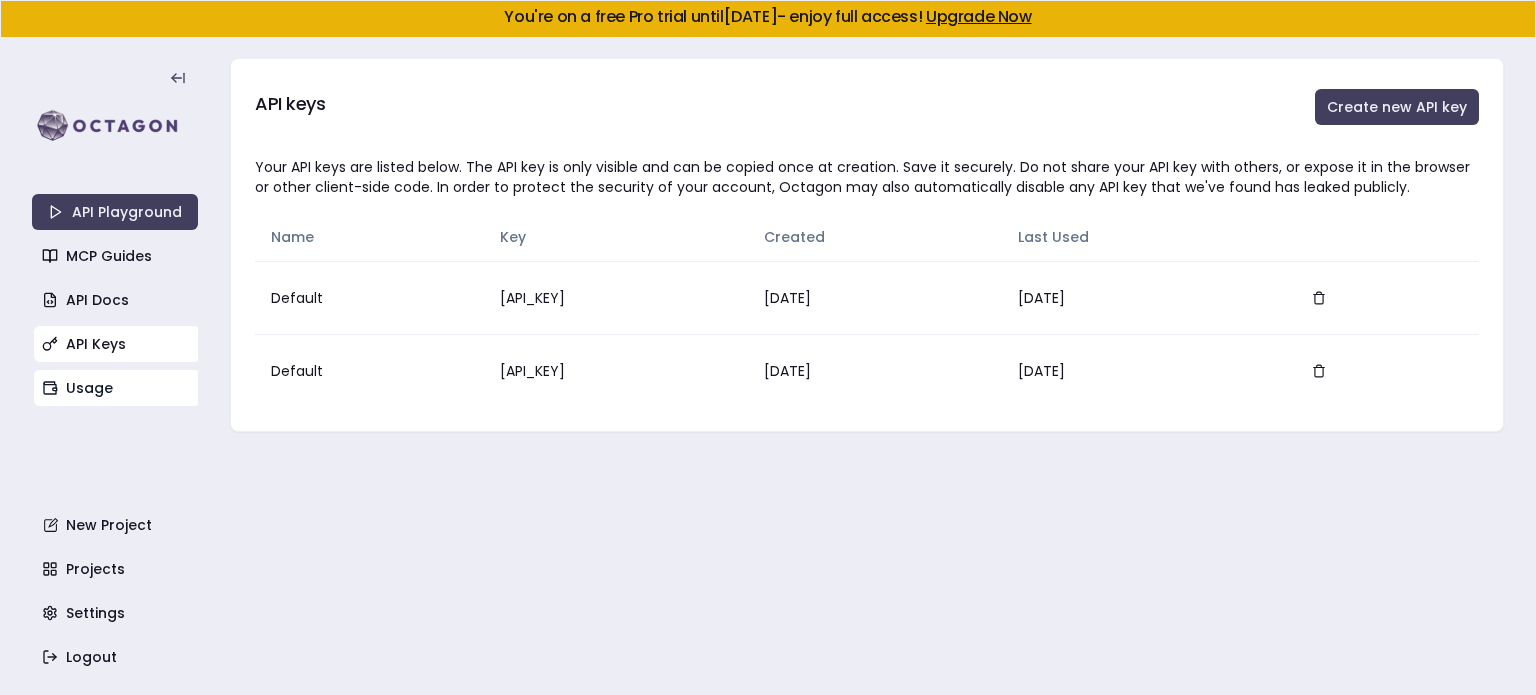 click on "Usage" at bounding box center (117, 388) 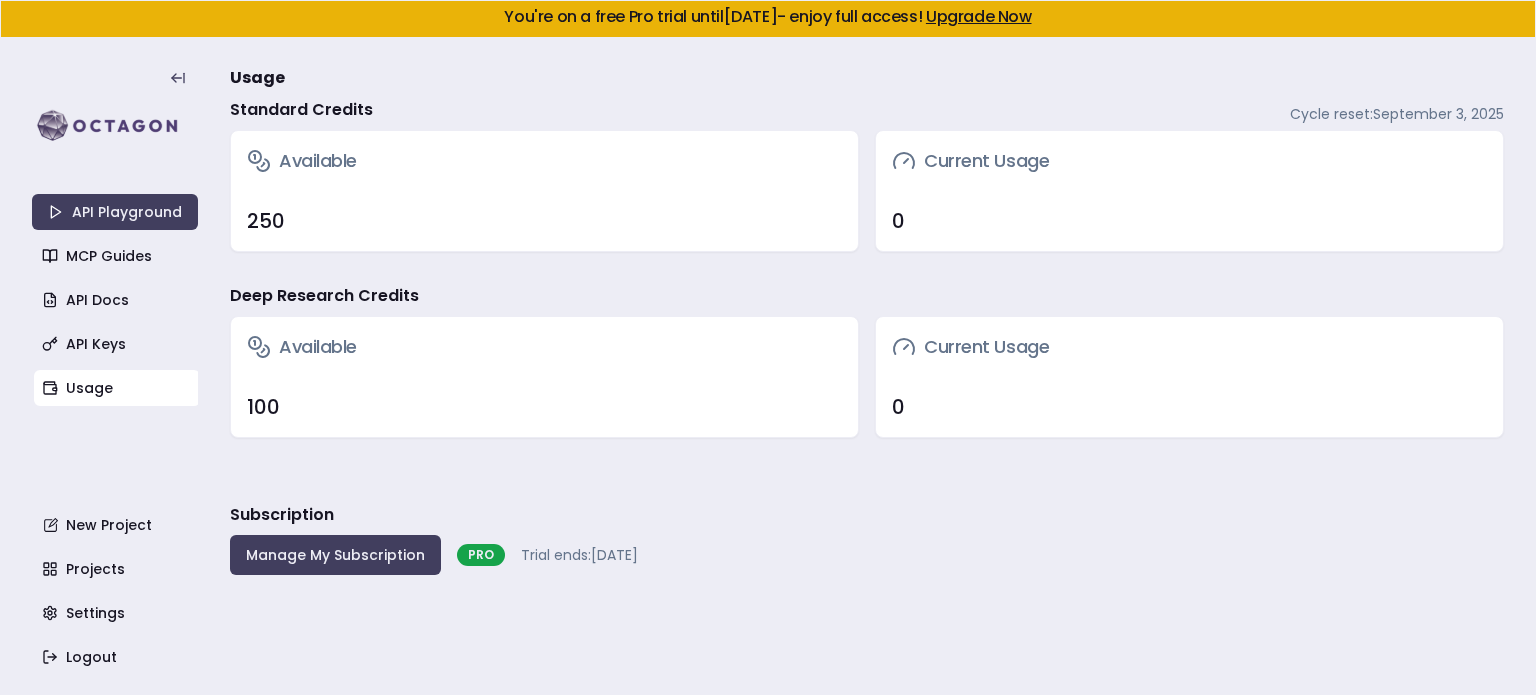 click on "250" at bounding box center [544, 221] 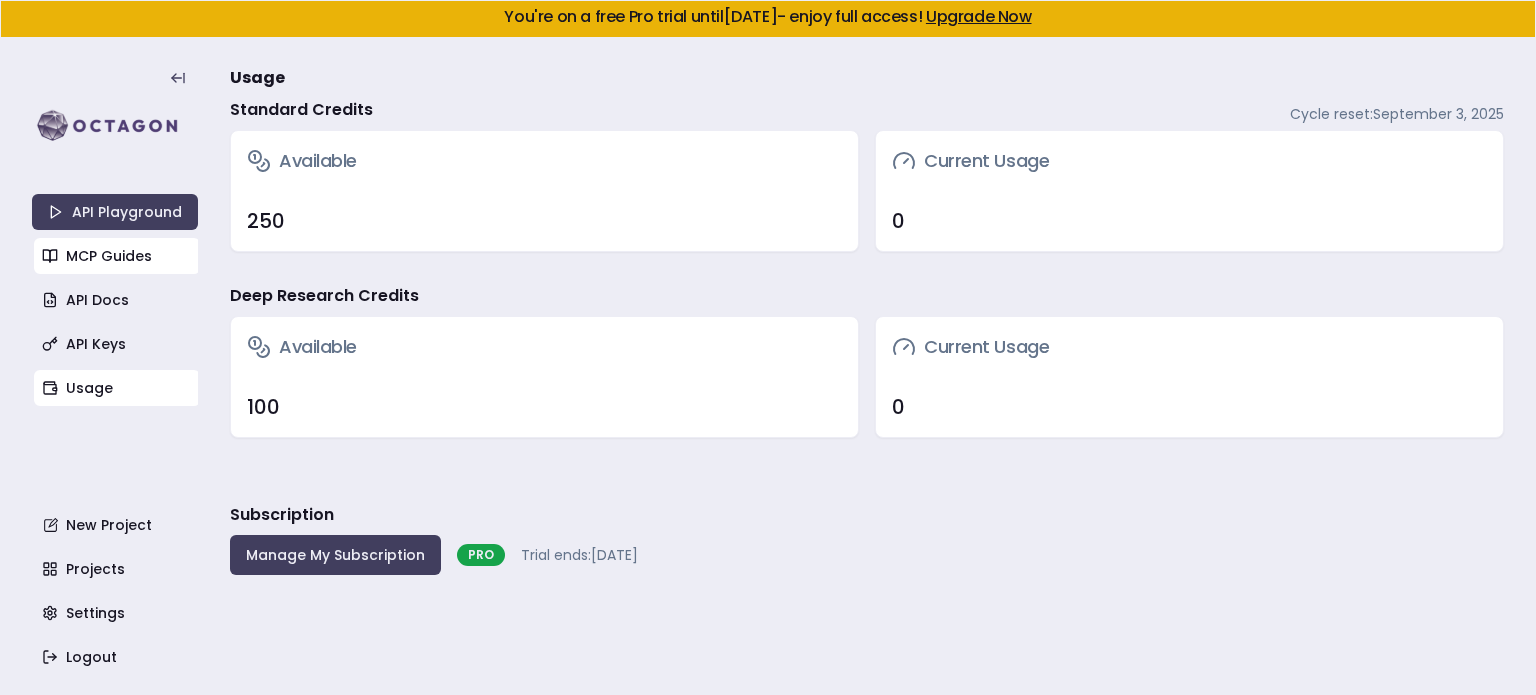 click on "MCP Guides" at bounding box center [117, 256] 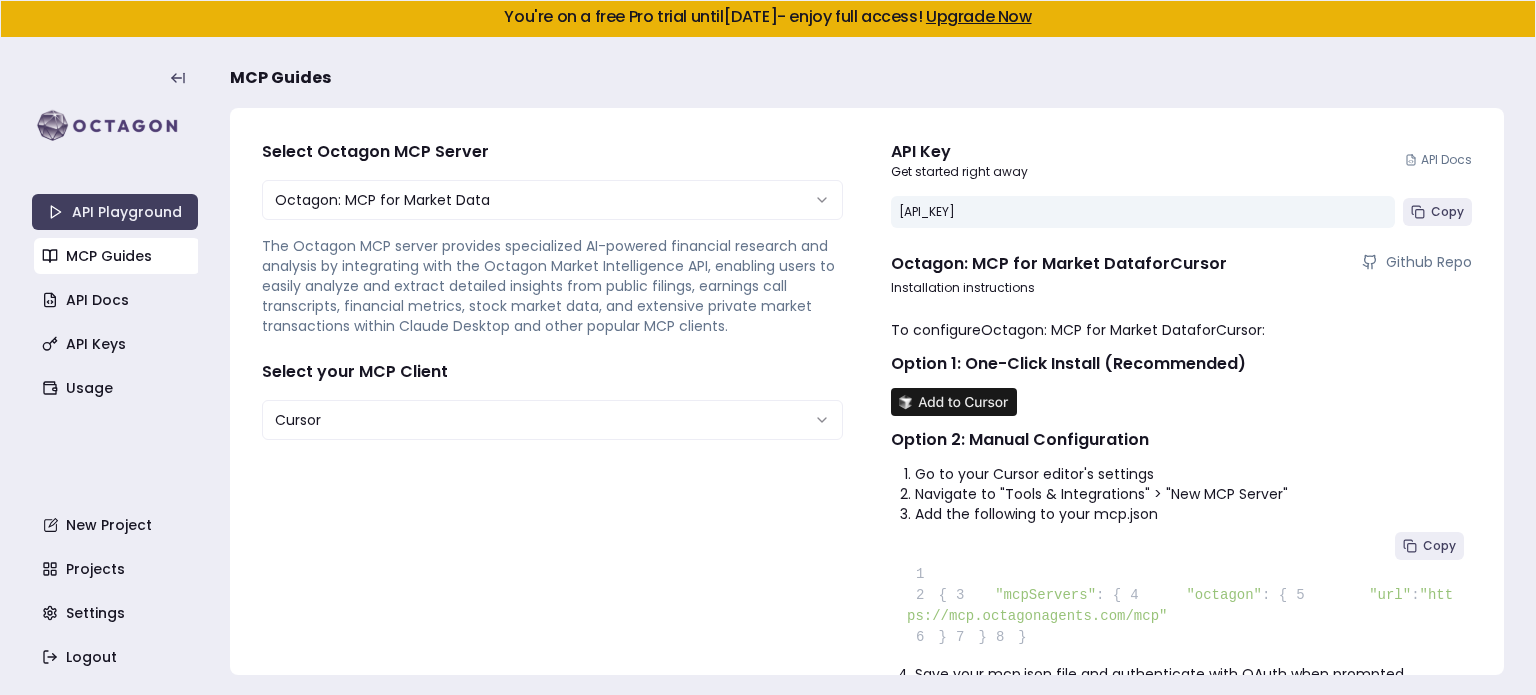 click on "You're on a free Pro trial until  [DATE]  - enjoy full access!   Upgrade Now API Playground MCP Guides API Docs API Keys Usage New Project Projects Settings Logout MCP Guides Select Octagon MCP Server Octagon: MCP for Market Data  [API_KEY]  [API_KEY] The Octagon MCP server provides specialized AI-powered financial research and analysis by integrating with the Octagon Market Intelligence API, enabling users to easily analyze and extract detailed insights from public filings, earnings call transcripts, financial metrics, stock market data, and extensive private market transactions within Claude Desktop and other popular MCP clients. Select your MCP Client Cursor  [API_KEY]  [API_KEY]  [API_KEY] API Key Get started right away API Docs [API_KEY] Copy Octagon: MCP for Market Data  for  Cursor Github Repo Installation instructions To configure  Octagon: MCP for Market Data  for  Cursor : Option 1: One-Click Install (Recommended)" at bounding box center [768, 347] 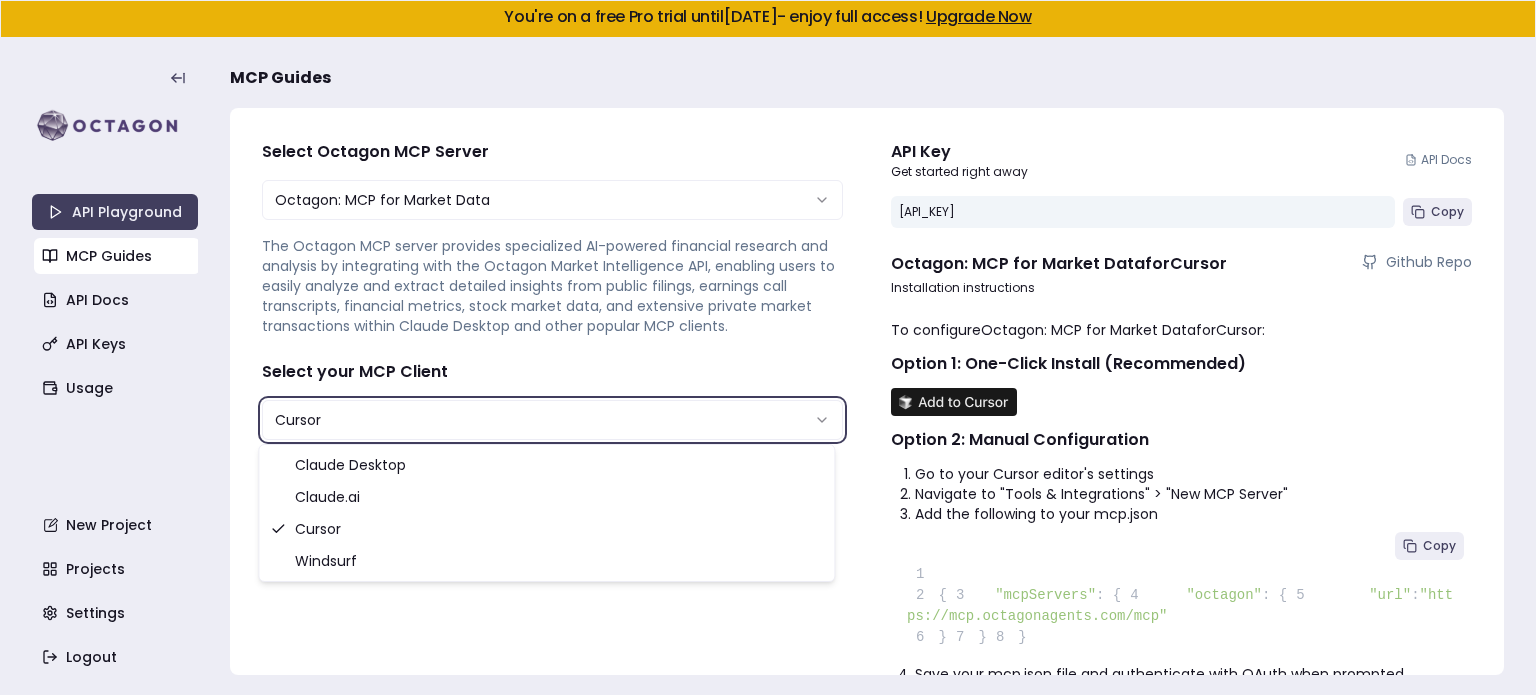 click on "You're on a free Pro trial until  [DATE]  - enjoy full access!   Upgrade Now API Playground MCP Guides API Docs API Keys Usage New Project Projects Settings Logout MCP Guides Select Octagon MCP Server Octagon: MCP for Market Data  [API_KEY]  [API_KEY] The Octagon MCP server provides specialized AI-powered financial research and analysis by integrating with the Octagon Market Intelligence API, enabling users to easily analyze and extract detailed insights from public filings, earnings call transcripts, financial metrics, stock market data, and extensive private market transactions within Claude Desktop and other popular MCP clients. Select your MCP Client Cursor  [API_KEY]  [API_KEY]  [API_KEY] API Key Get started right away API Docs [API_KEY] Copy Octagon: MCP for Market Data  for  Cursor Github Repo Installation instructions To configure  Octagon: MCP for Market Data  for  Cursor : Option 1: One-Click Install (Recommended)" at bounding box center [768, 347] 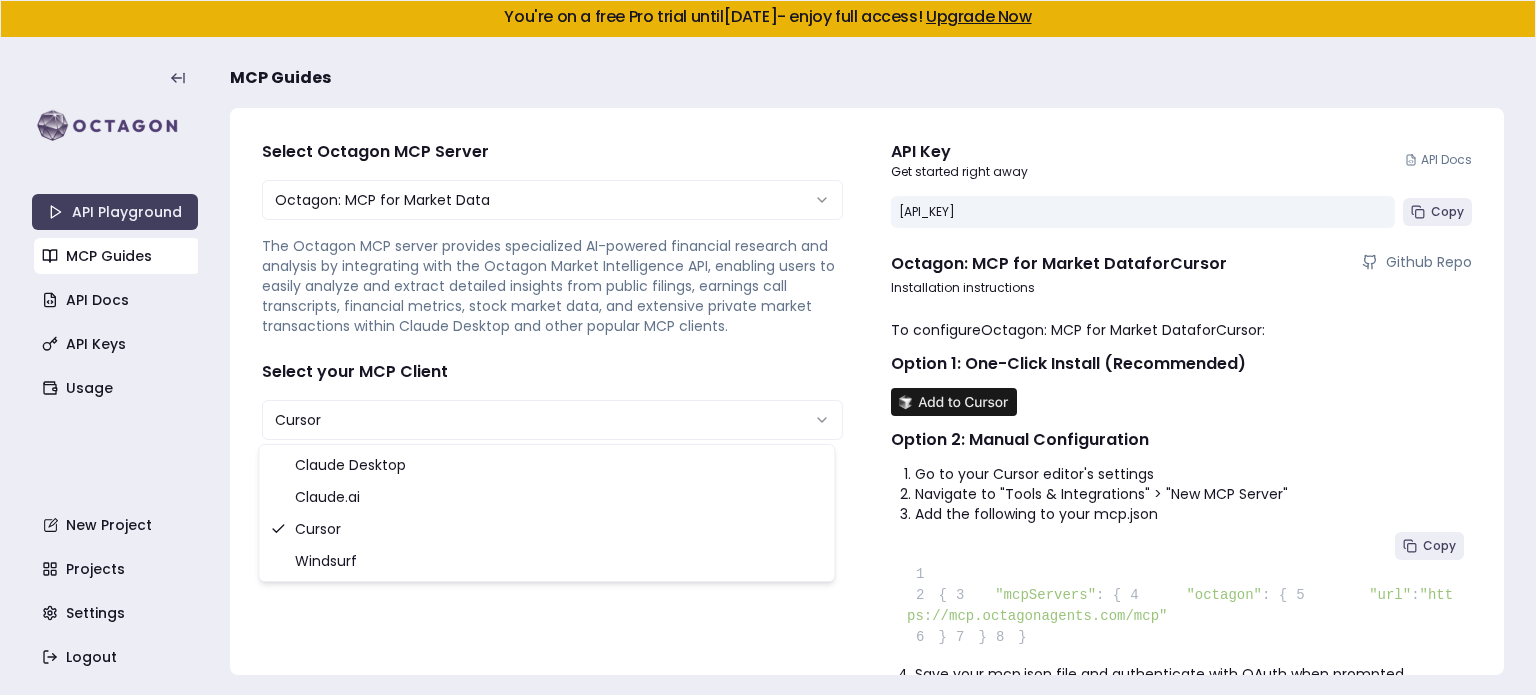 click on "You're on a free Pro trial until  [DATE]  - enjoy full access!   Upgrade Now API Playground MCP Guides API Docs API Keys Usage New Project Projects Settings Logout MCP Guides Select Octagon MCP Server Octagon: MCP for Market Data  [API_KEY]  [API_KEY] The Octagon MCP server provides specialized AI-powered financial research and analysis by integrating with the Octagon Market Intelligence API, enabling users to easily analyze and extract detailed insights from public filings, earnings call transcripts, financial metrics, stock market data, and extensive private market transactions within Claude Desktop and other popular MCP clients. Select your MCP Client Cursor  [API_KEY]  [API_KEY]  [API_KEY] API Key Get started right away API Docs [API_KEY] Copy Octagon: MCP for Market Data  for  Cursor Github Repo Installation instructions To configure  Octagon: MCP for Market Data  for  Cursor : Option 1: One-Click Install (Recommended)" at bounding box center [768, 347] 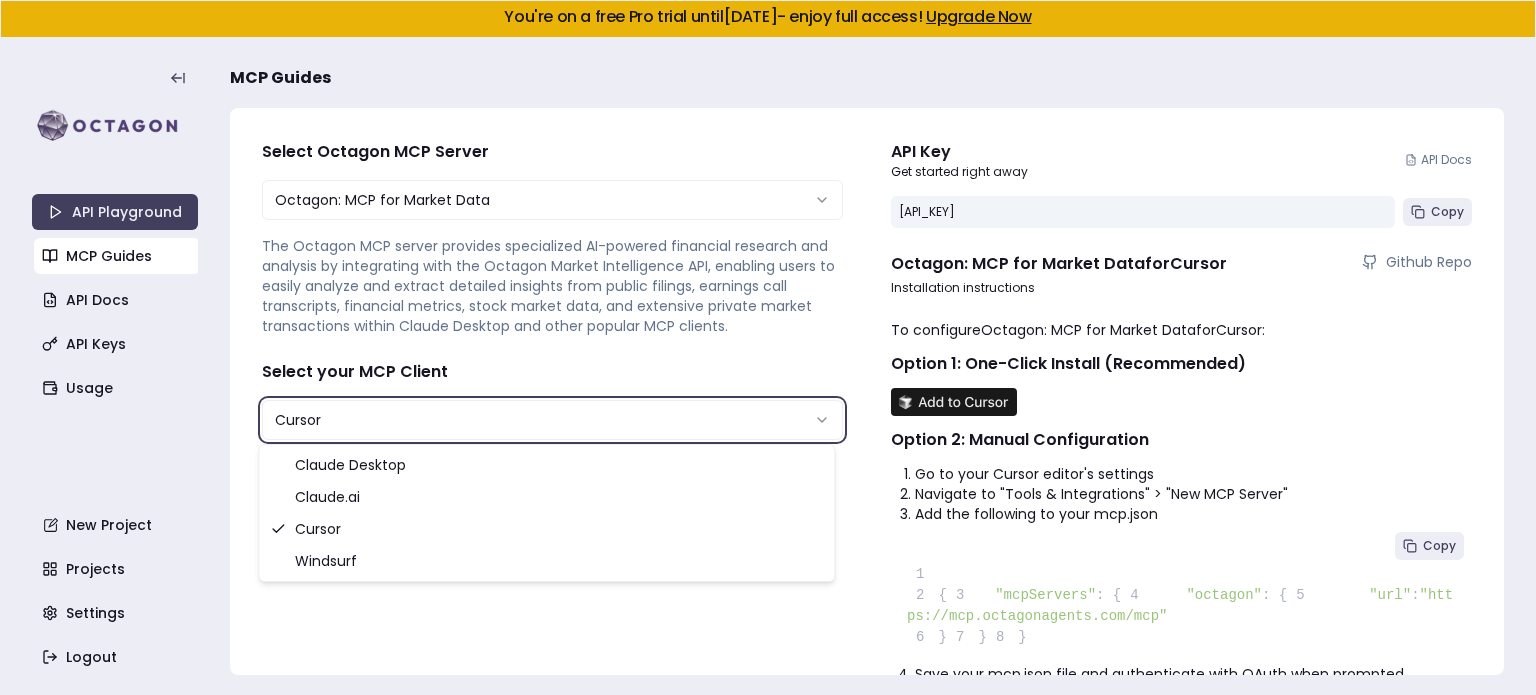 click on "You're on a free Pro trial until  [DATE]  - enjoy full access!   Upgrade Now API Playground MCP Guides API Docs API Keys Usage New Project Projects Settings Logout MCP Guides Select Octagon MCP Server Octagon: MCP for Market Data  [API_KEY]  [API_KEY] The Octagon MCP server provides specialized AI-powered financial research and analysis by integrating with the Octagon Market Intelligence API, enabling users to easily analyze and extract detailed insights from public filings, earnings call transcripts, financial metrics, stock market data, and extensive private market transactions within Claude Desktop and other popular MCP clients. Select your MCP Client Cursor  [API_KEY]  [API_KEY]  [API_KEY] API Key Get started right away API Docs [API_KEY] Copy Octagon: MCP for Market Data  for  Cursor Github Repo Installation instructions To configure  Octagon: MCP for Market Data  for  Cursor : Option 1: One-Click Install (Recommended)" at bounding box center [768, 347] 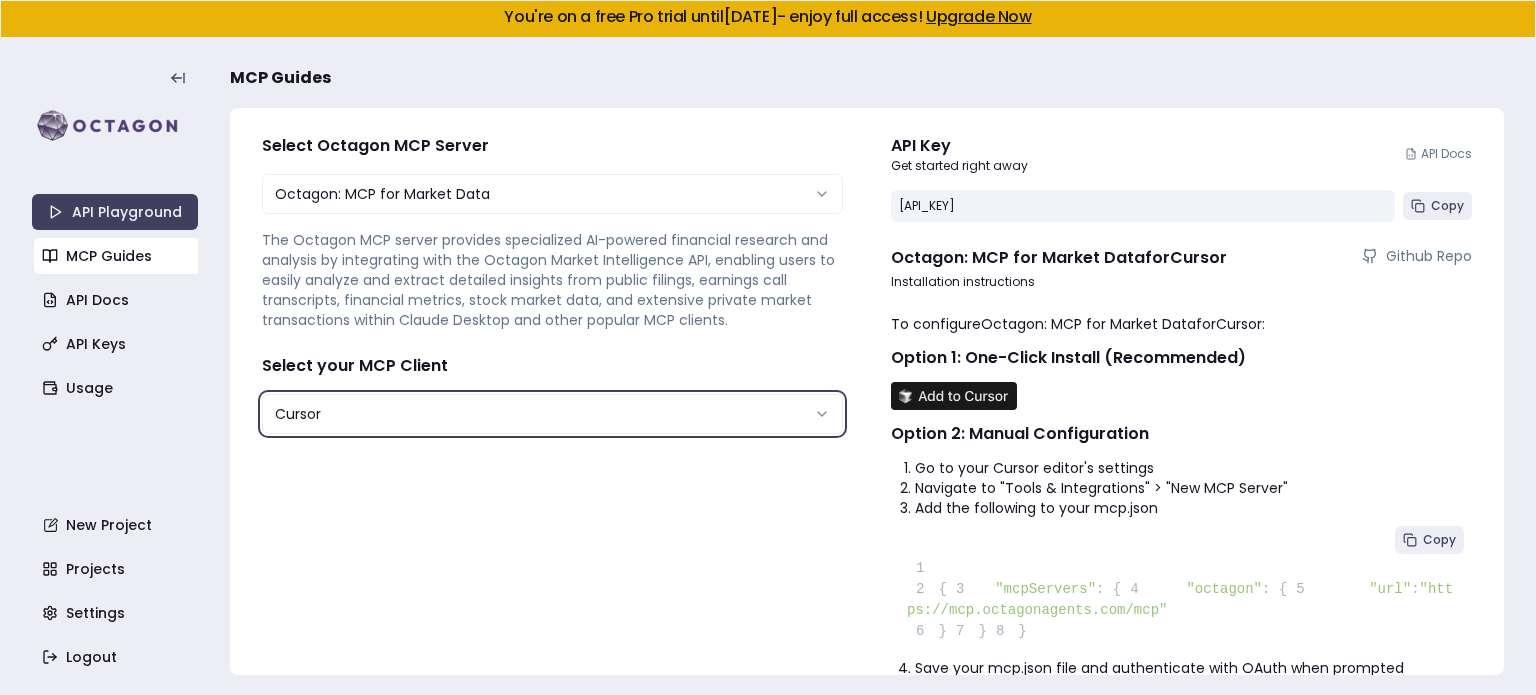 scroll, scrollTop: 0, scrollLeft: 0, axis: both 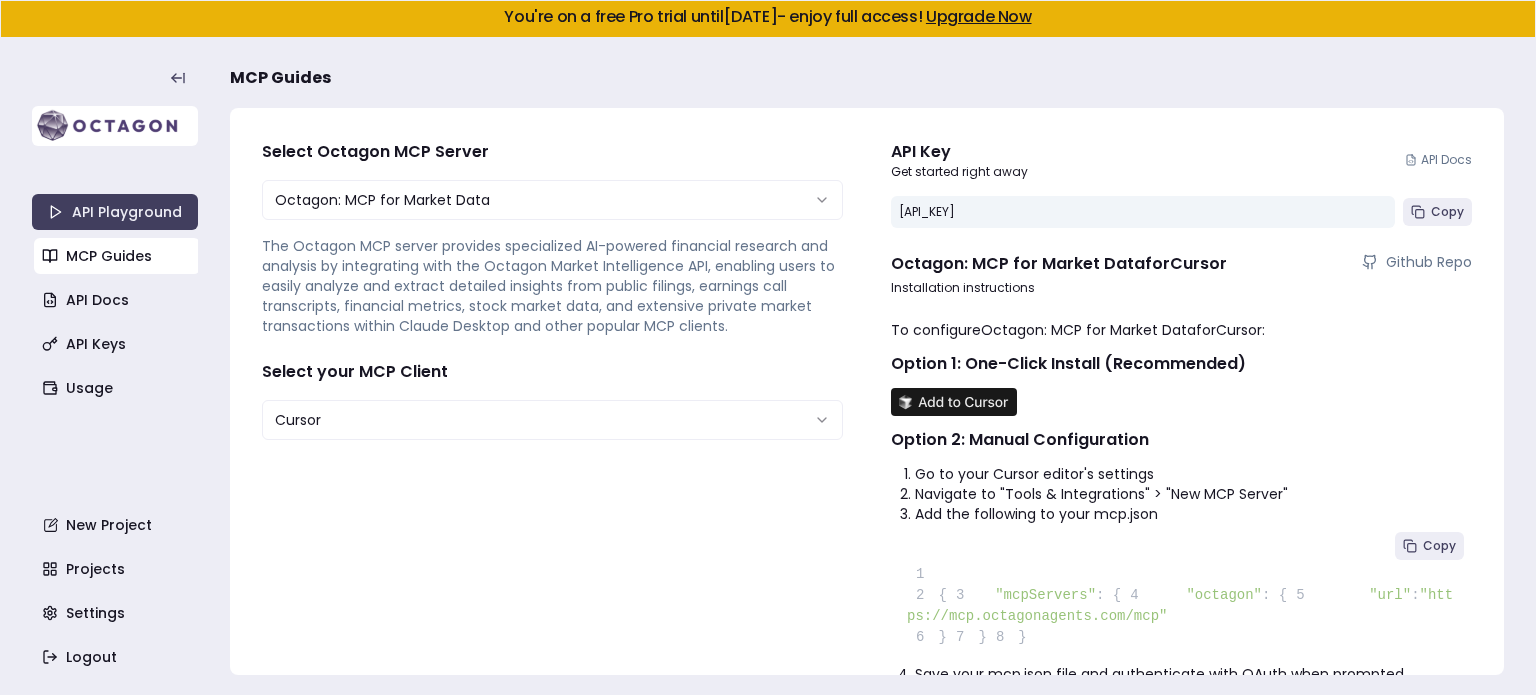 click at bounding box center [115, 126] 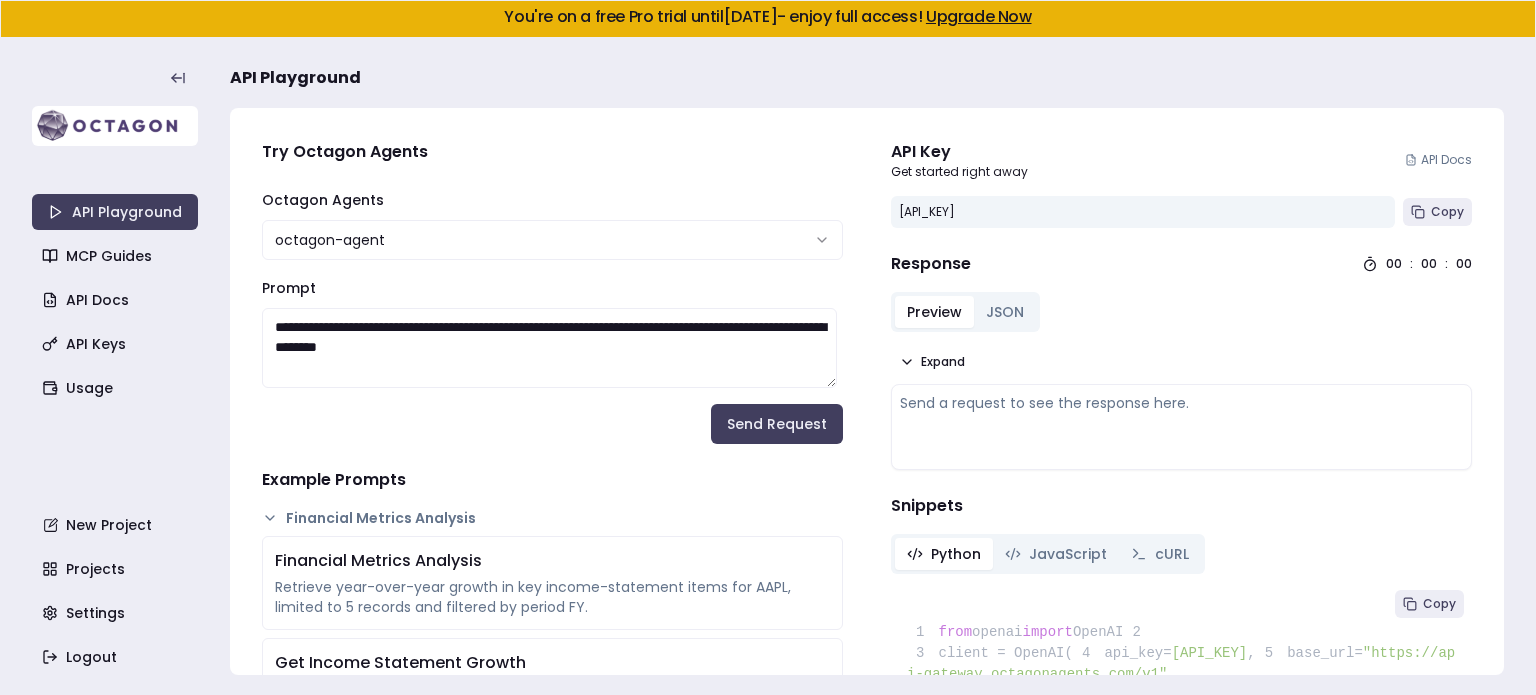 click at bounding box center [115, 126] 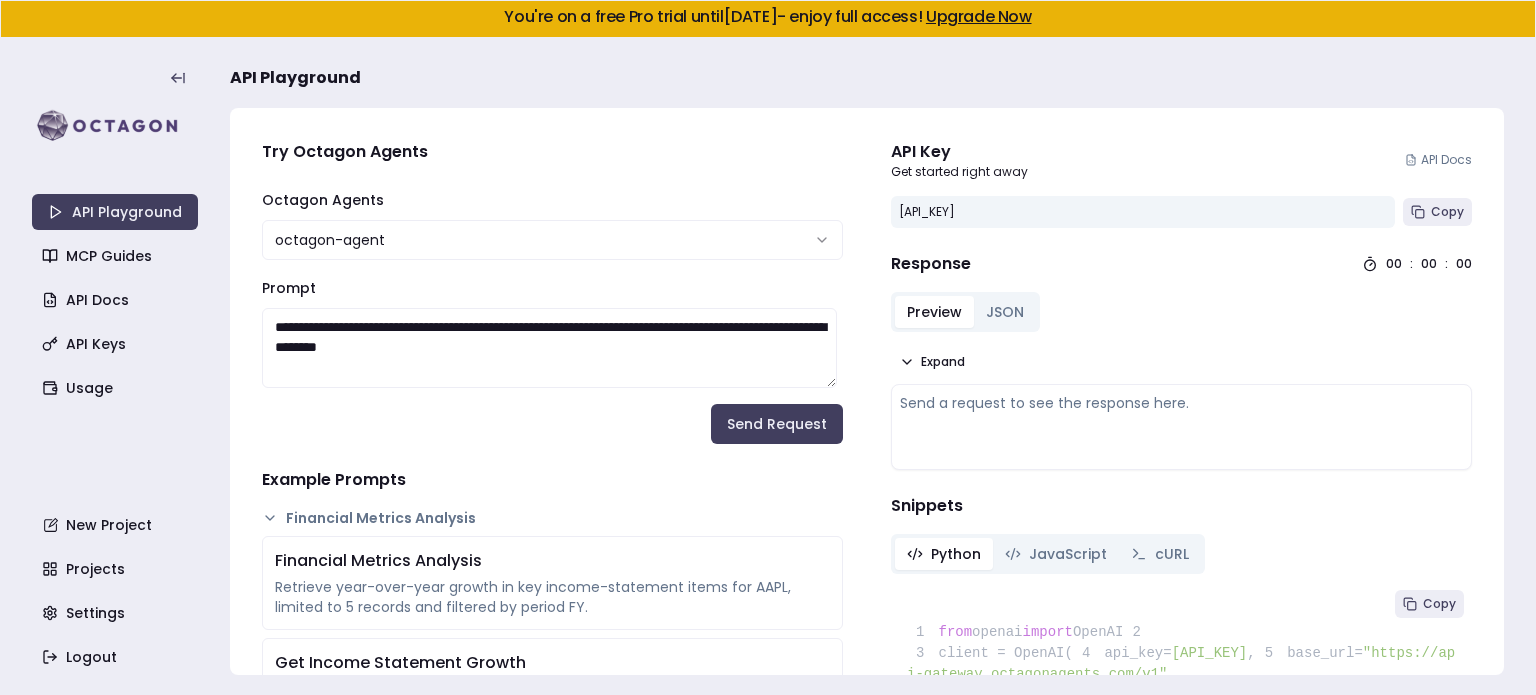 click on "API Playground" at bounding box center (867, 78) 